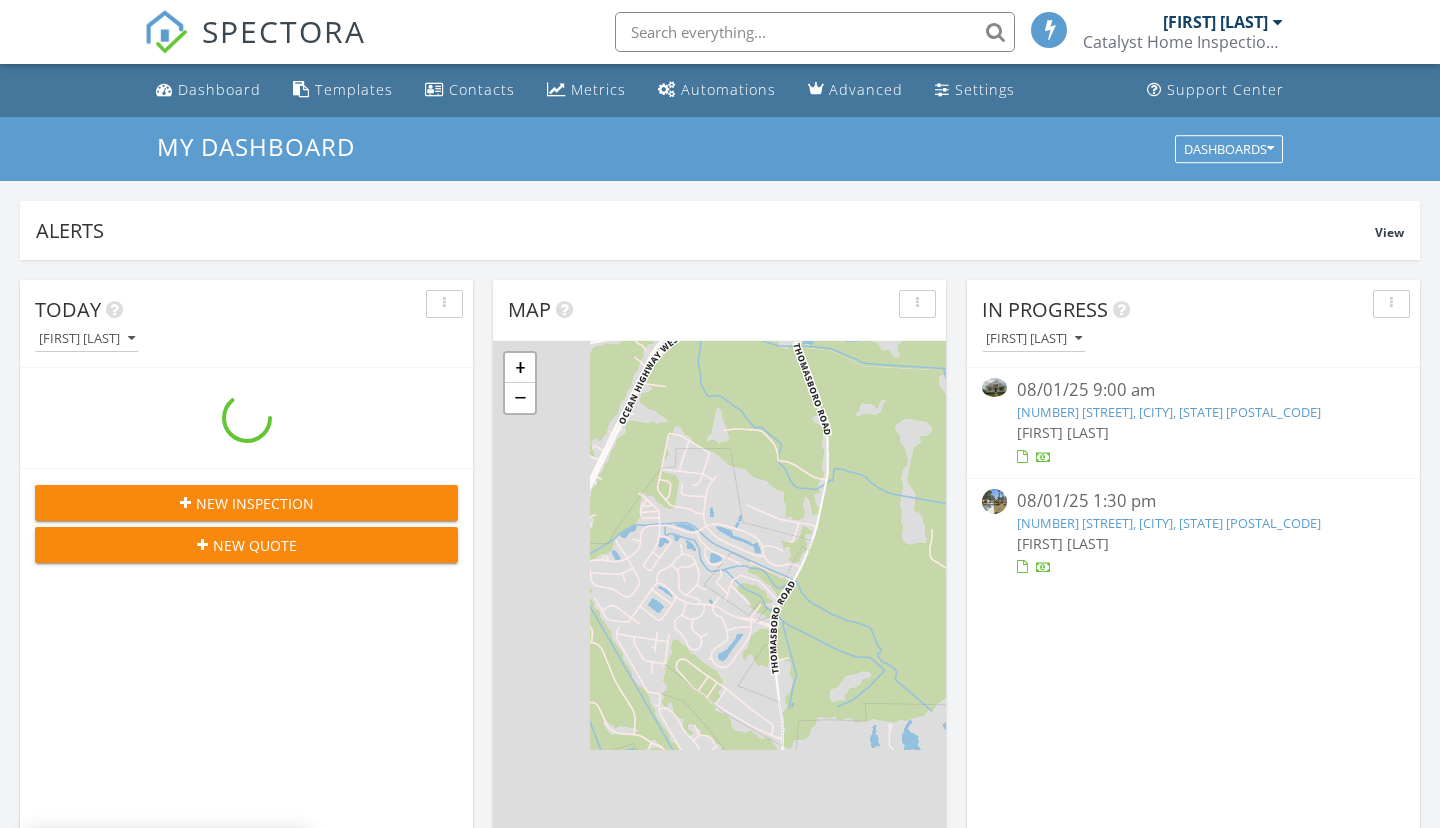 scroll, scrollTop: 0, scrollLeft: 0, axis: both 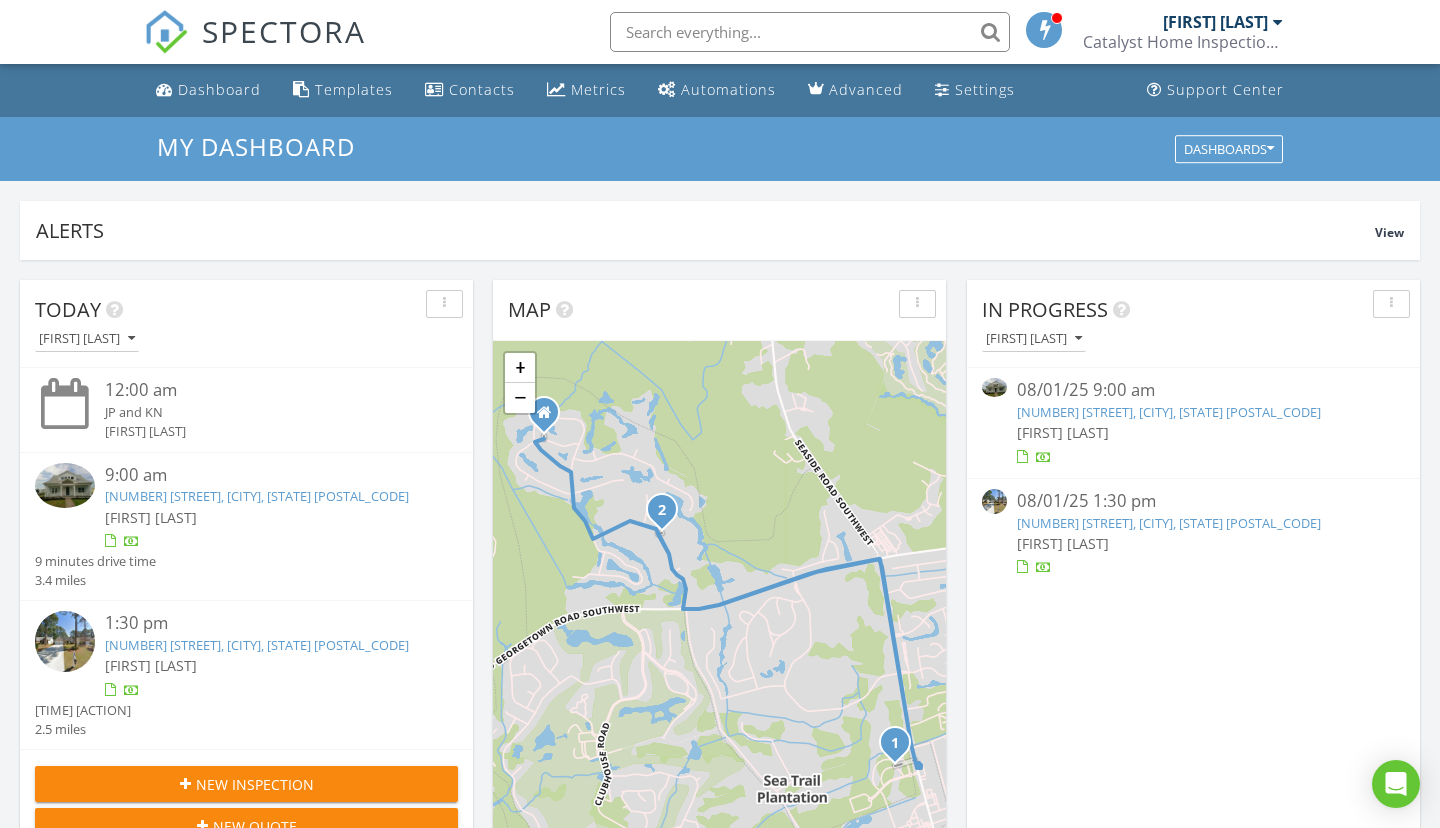 click on "[NUMBER] [STREET], [CITY], [STATE] [POSTAL_CODE]" at bounding box center (1169, 412) 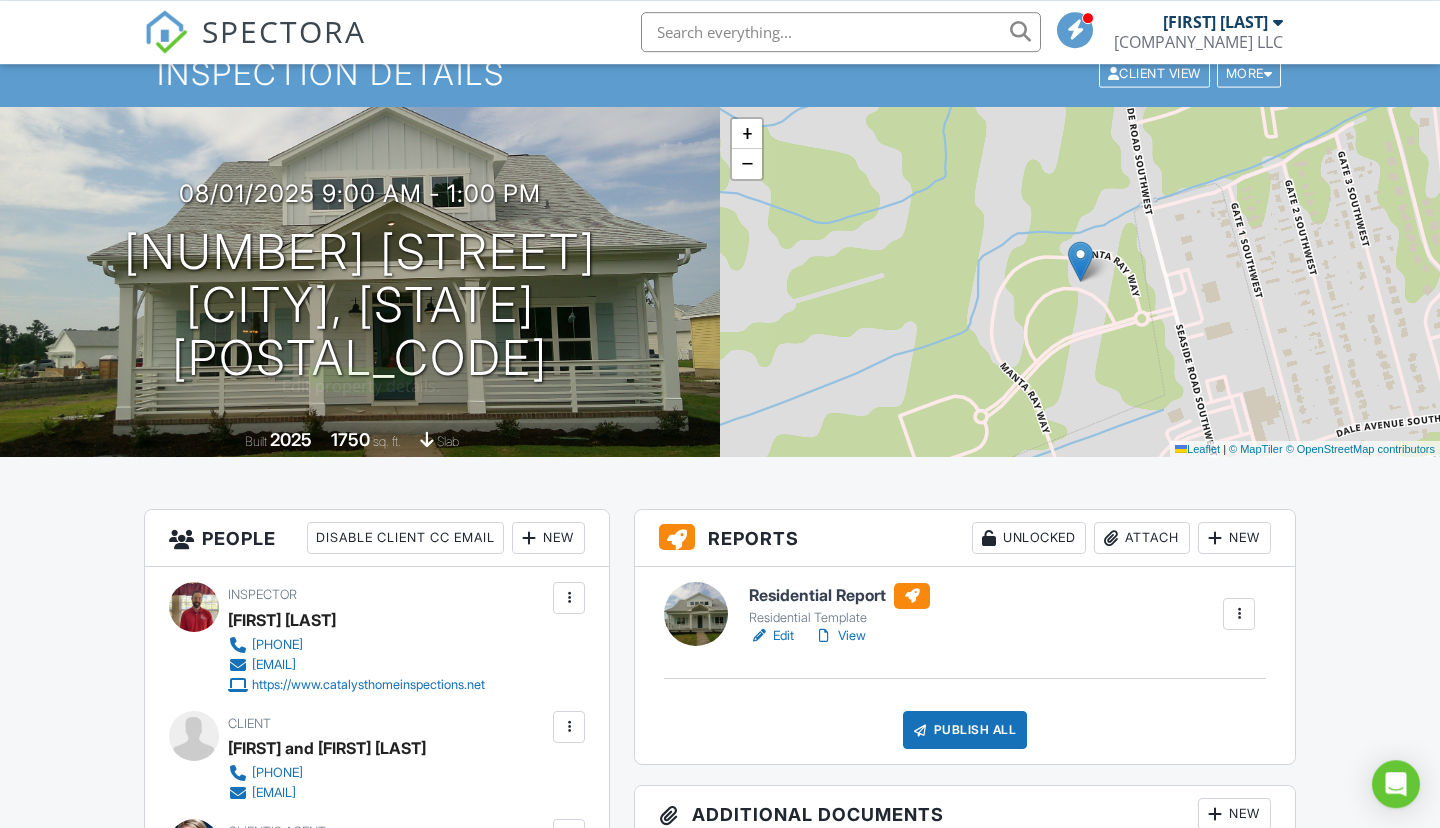 scroll, scrollTop: 78, scrollLeft: 0, axis: vertical 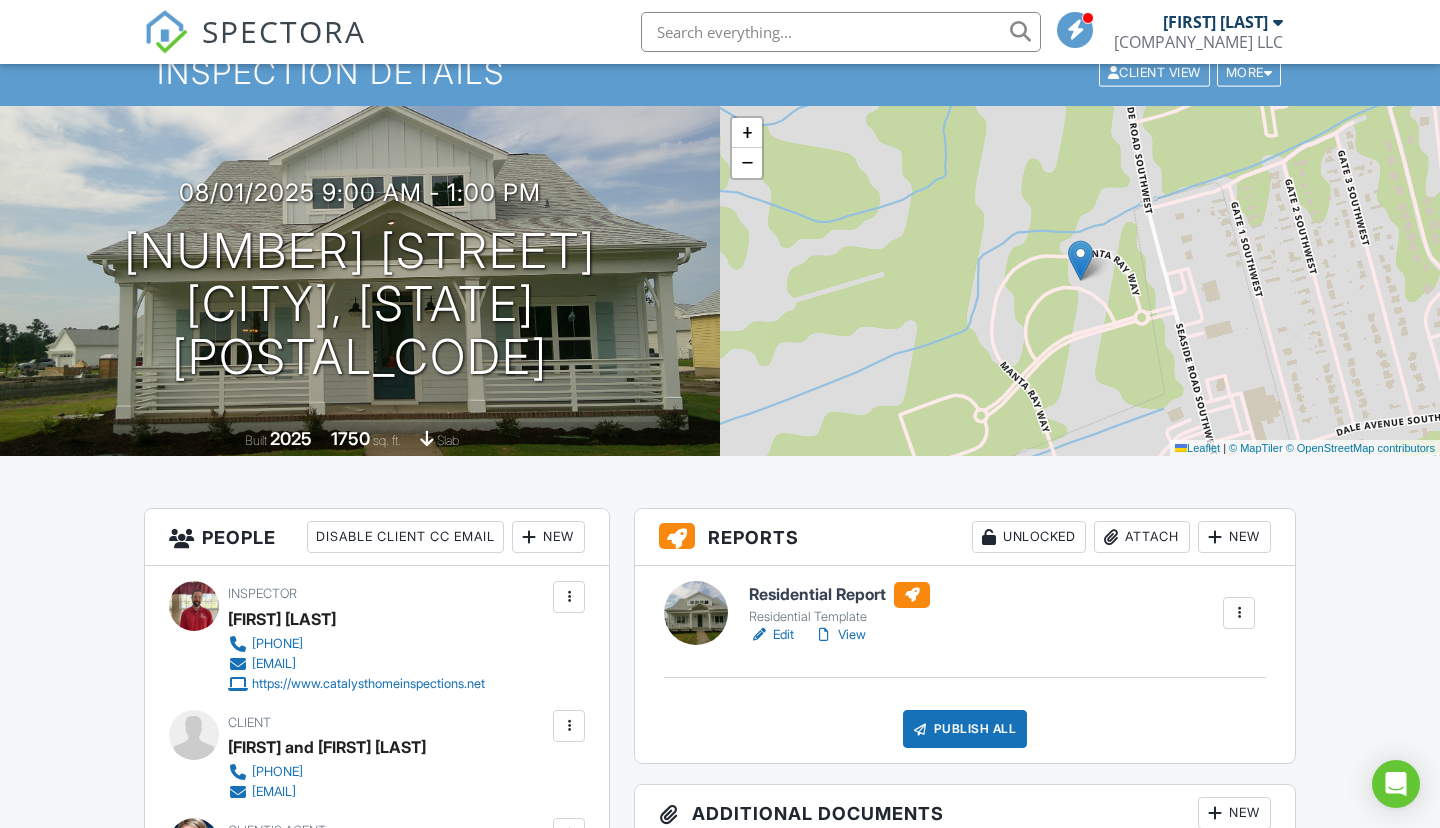 click on "Edit" at bounding box center [771, 635] 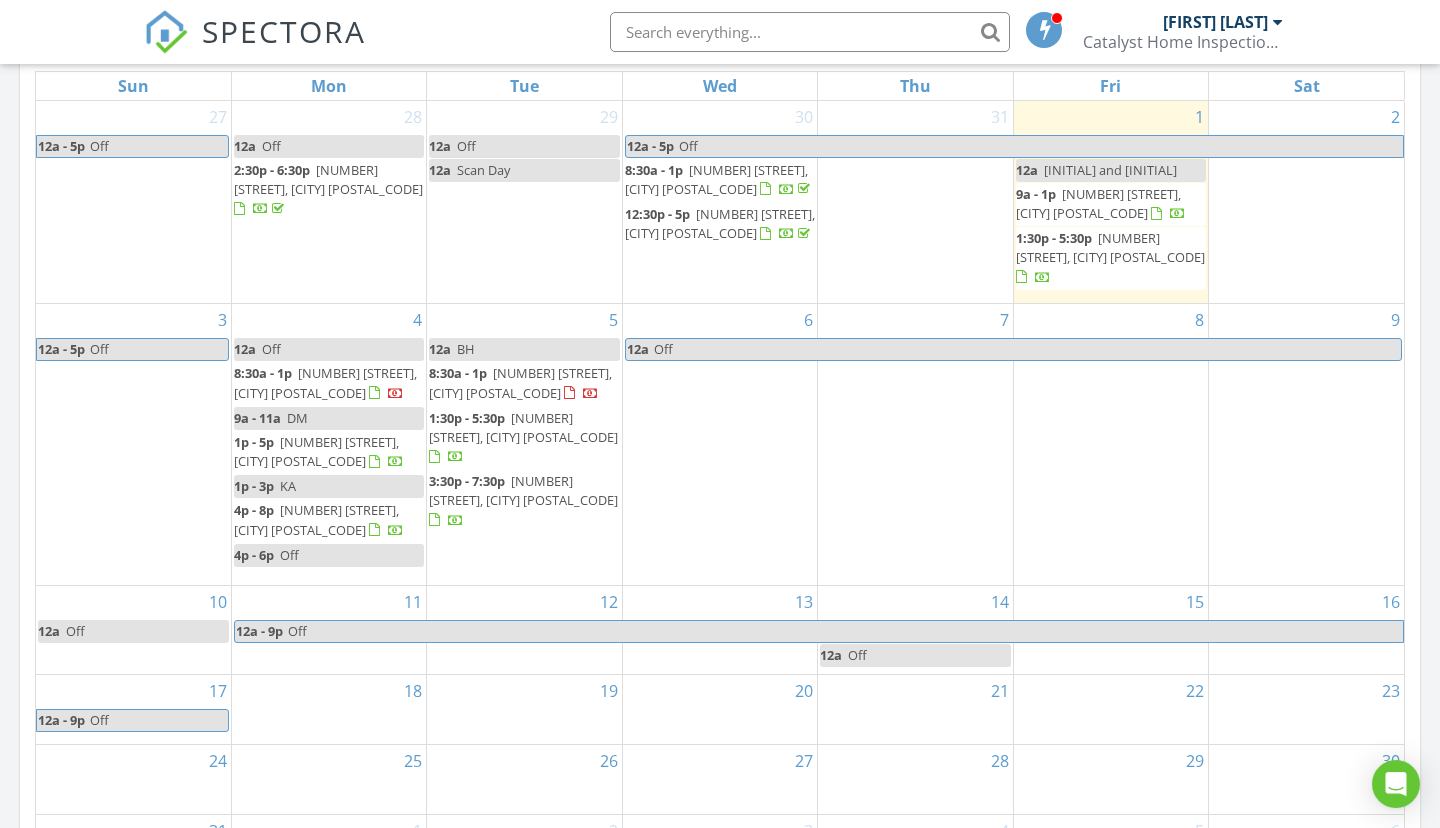 scroll, scrollTop: 950, scrollLeft: 0, axis: vertical 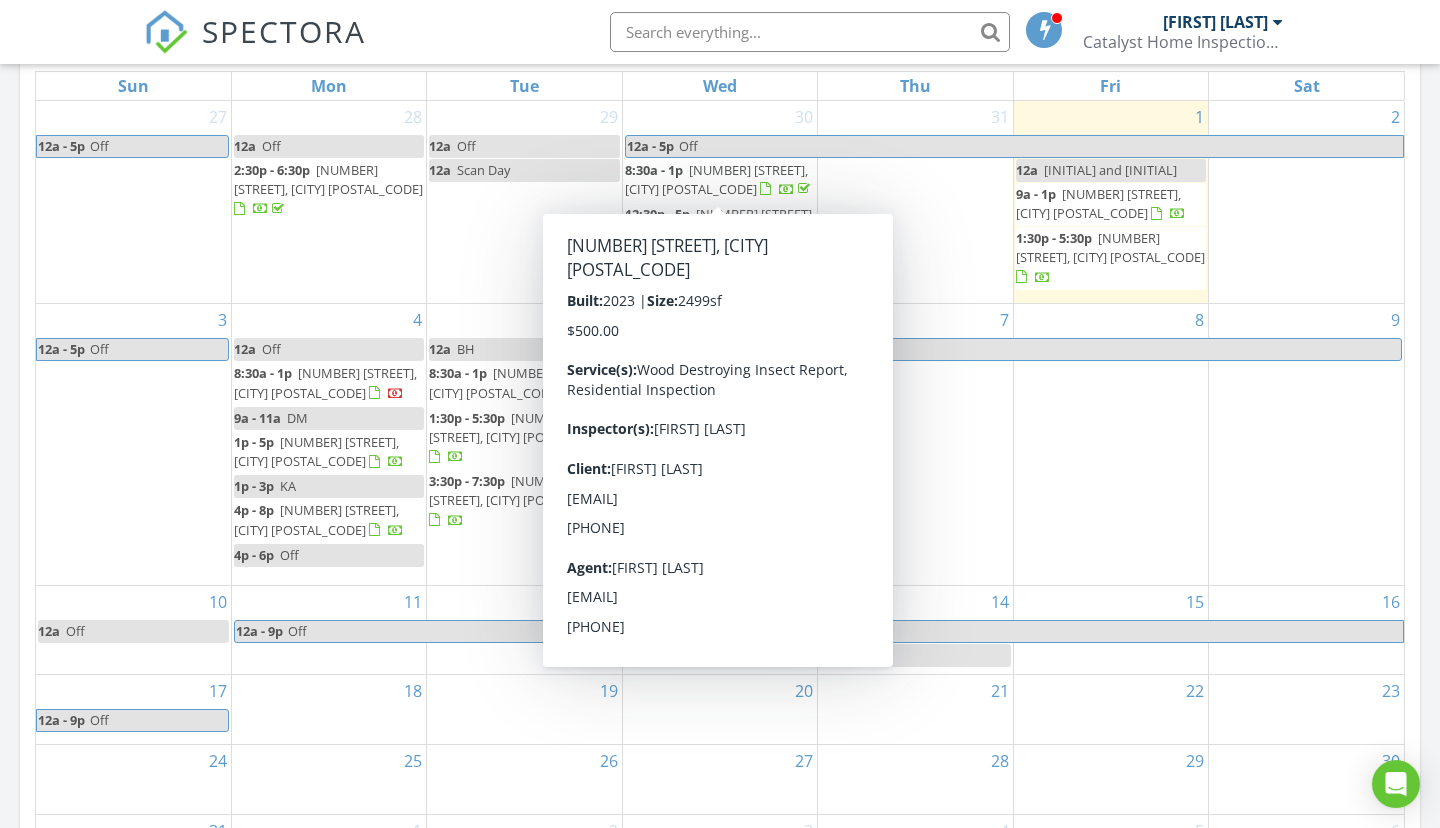 click on "476 Arlington Dr SE, Bolivia 28422" at bounding box center (716, 179) 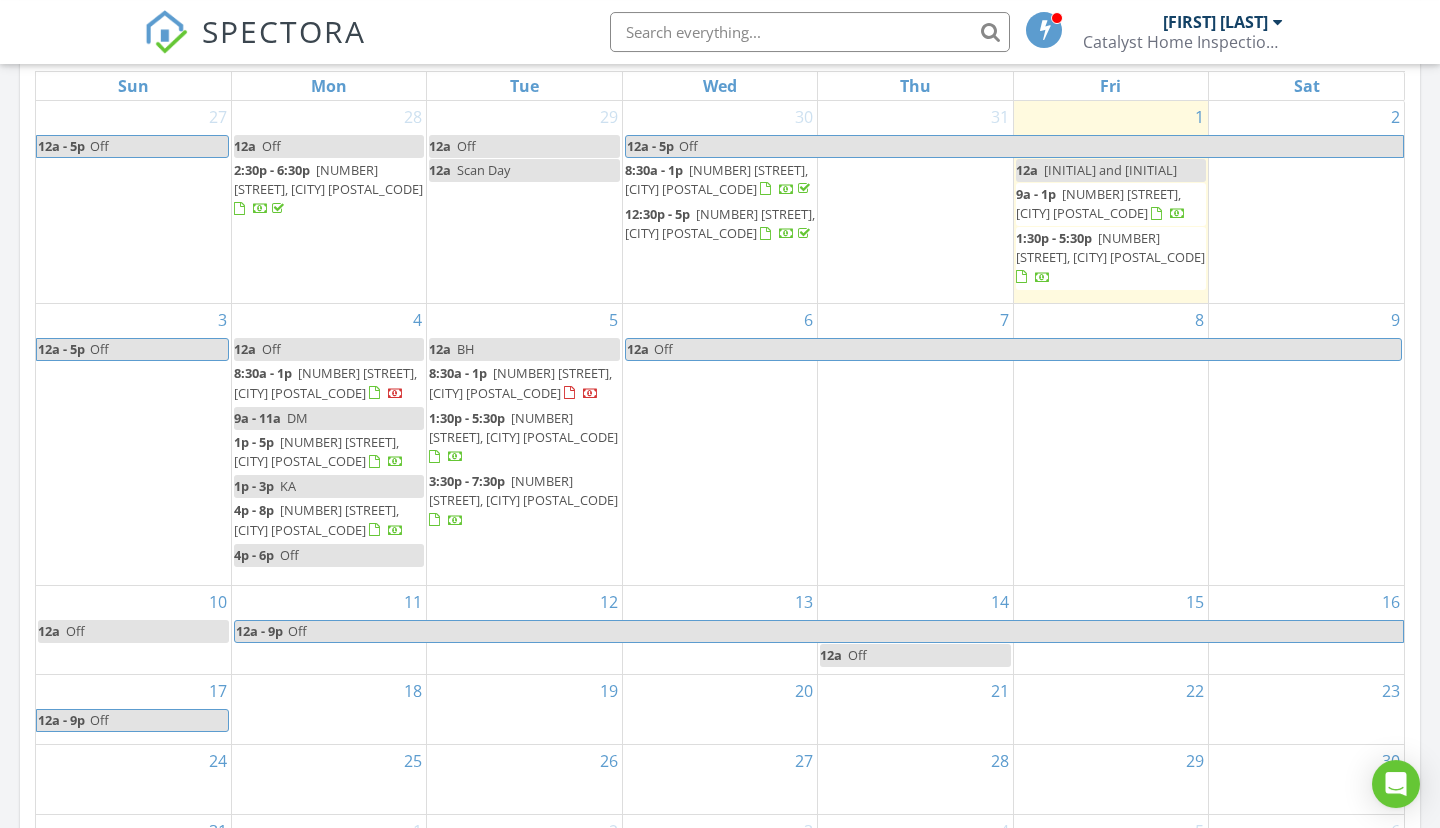 click at bounding box center (720, 414) 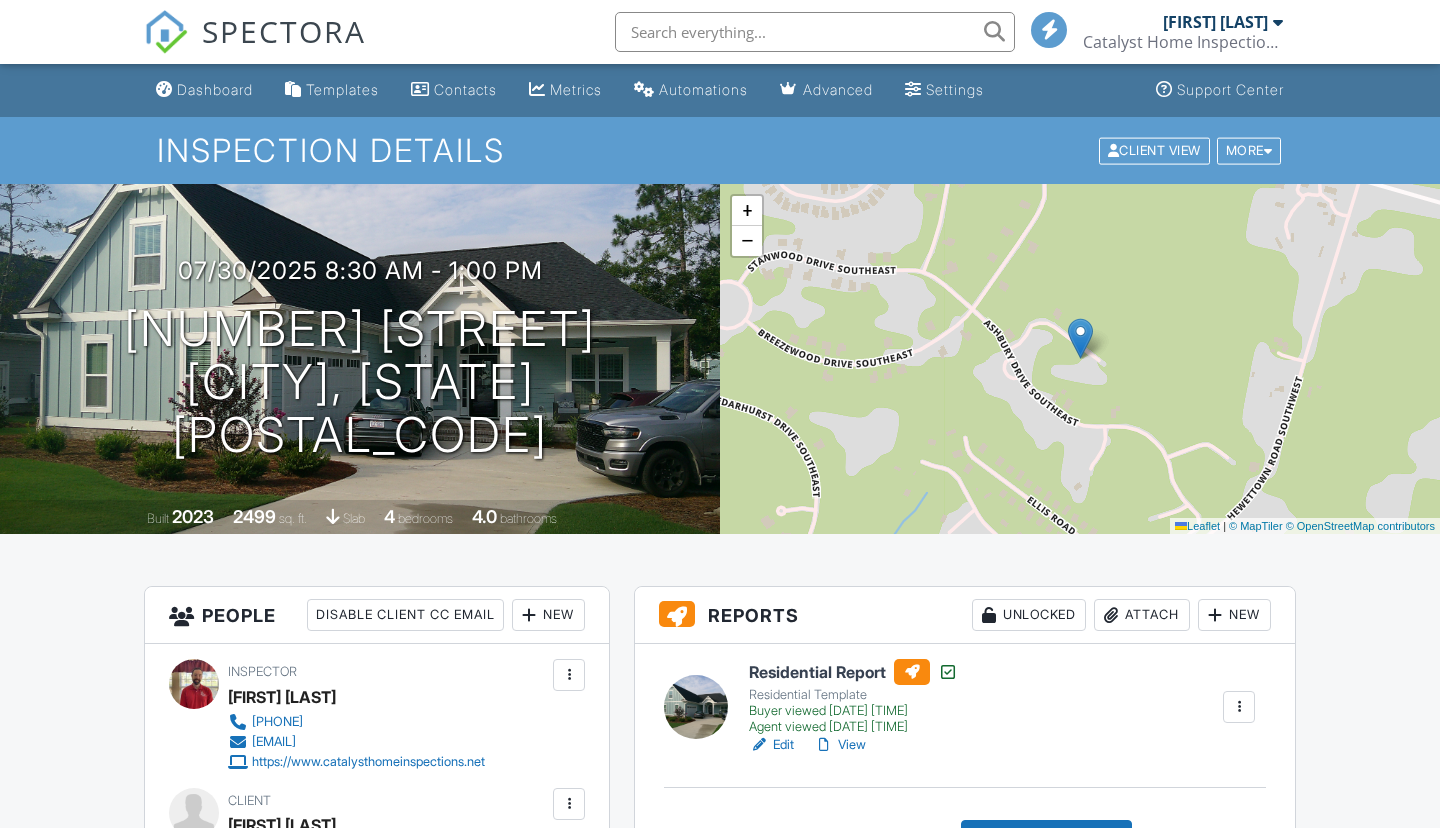 scroll, scrollTop: 0, scrollLeft: 0, axis: both 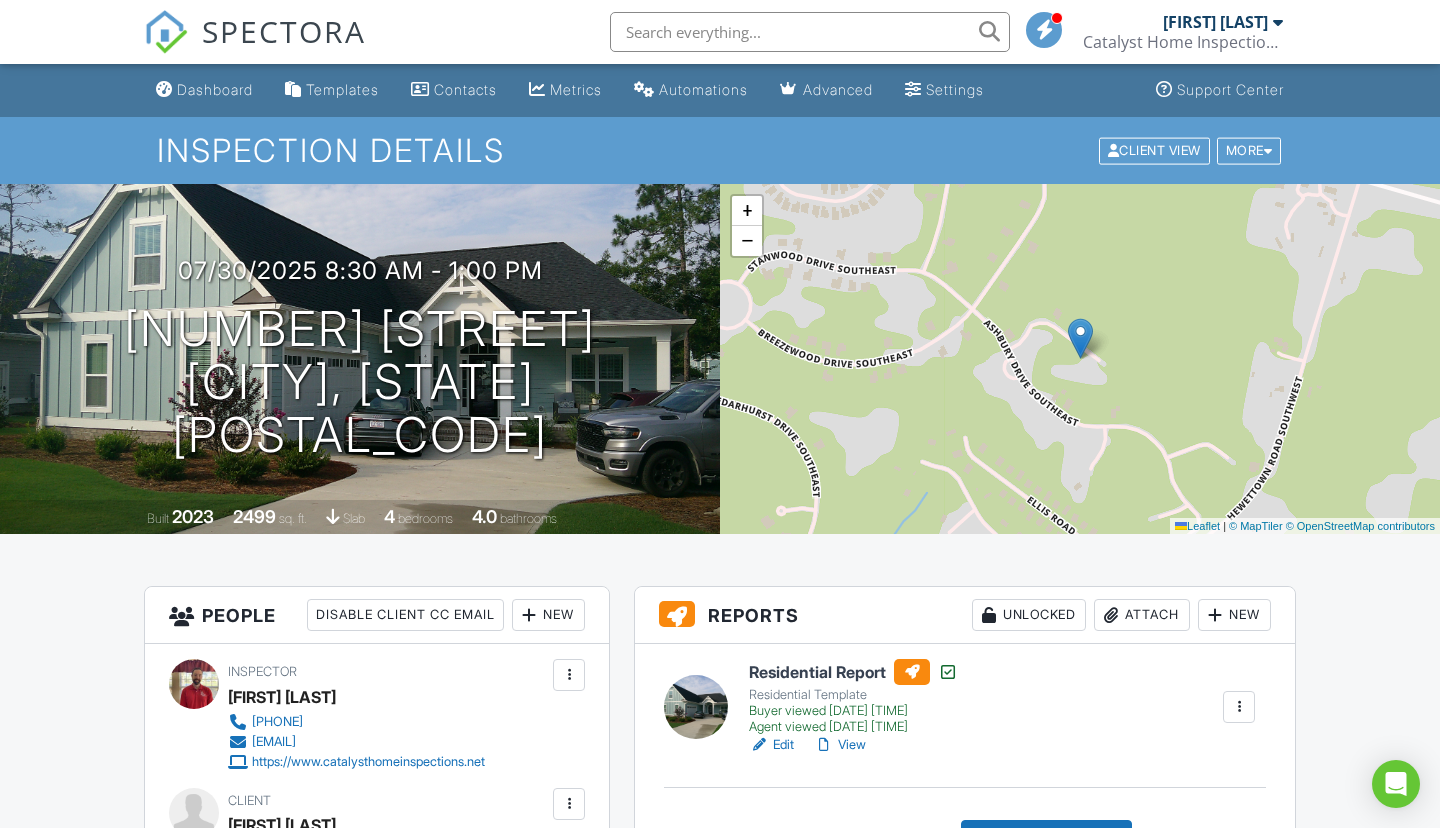 click on "View" at bounding box center [840, 745] 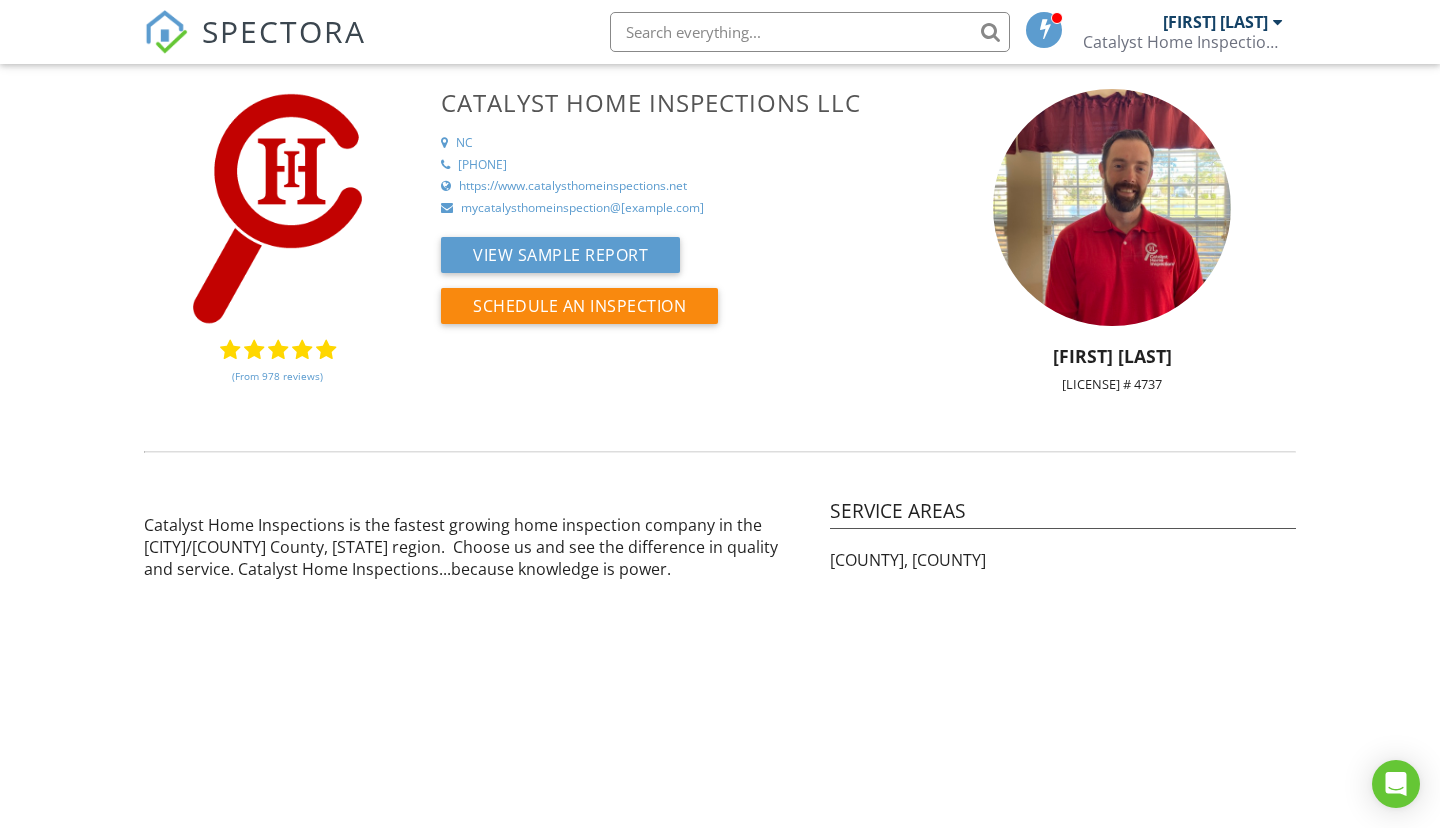 scroll, scrollTop: 0, scrollLeft: 0, axis: both 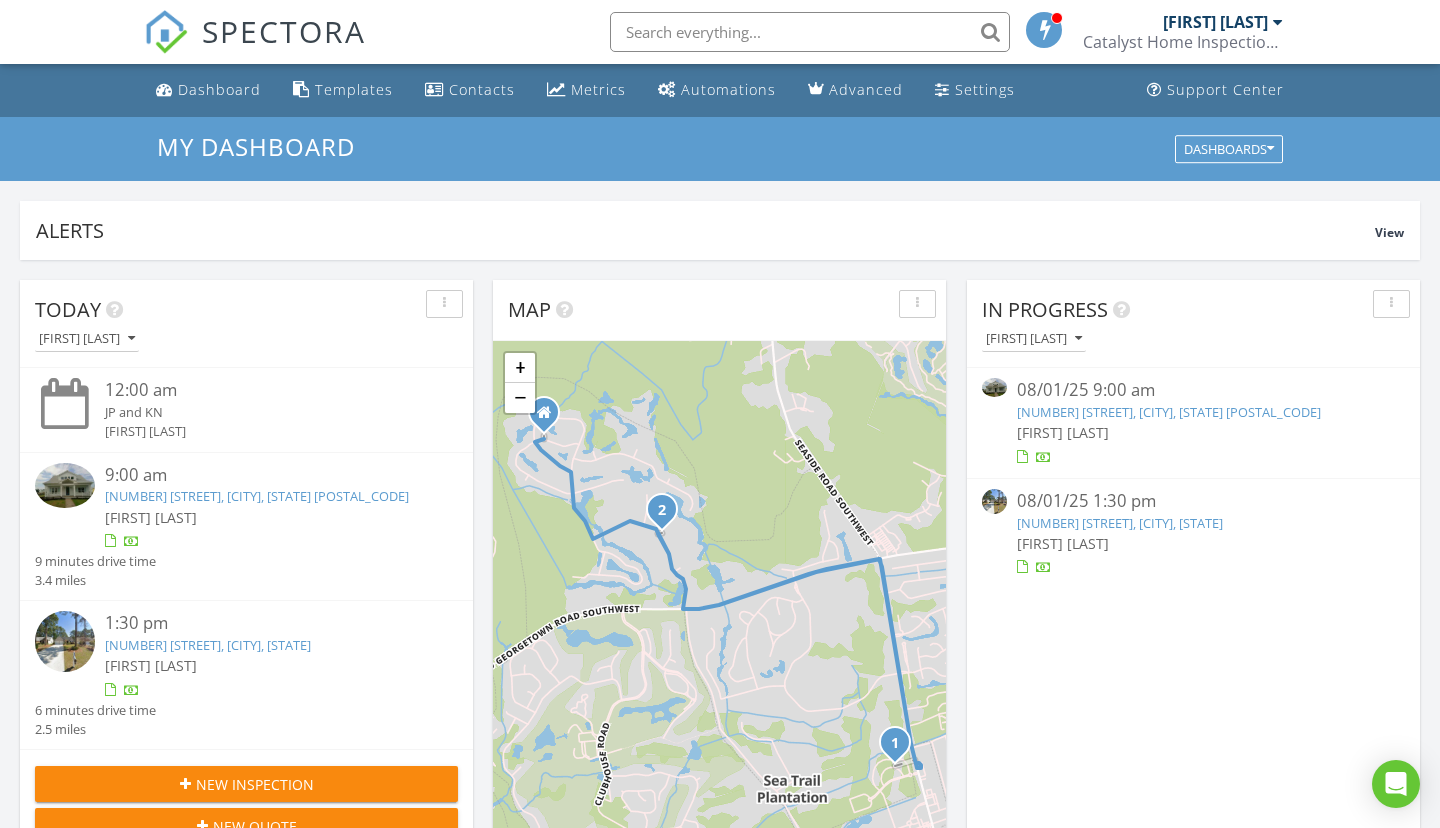 click on "[NUMBER] [STREET], [CITY], [STATE] [POSTAL_CODE]" at bounding box center [1169, 412] 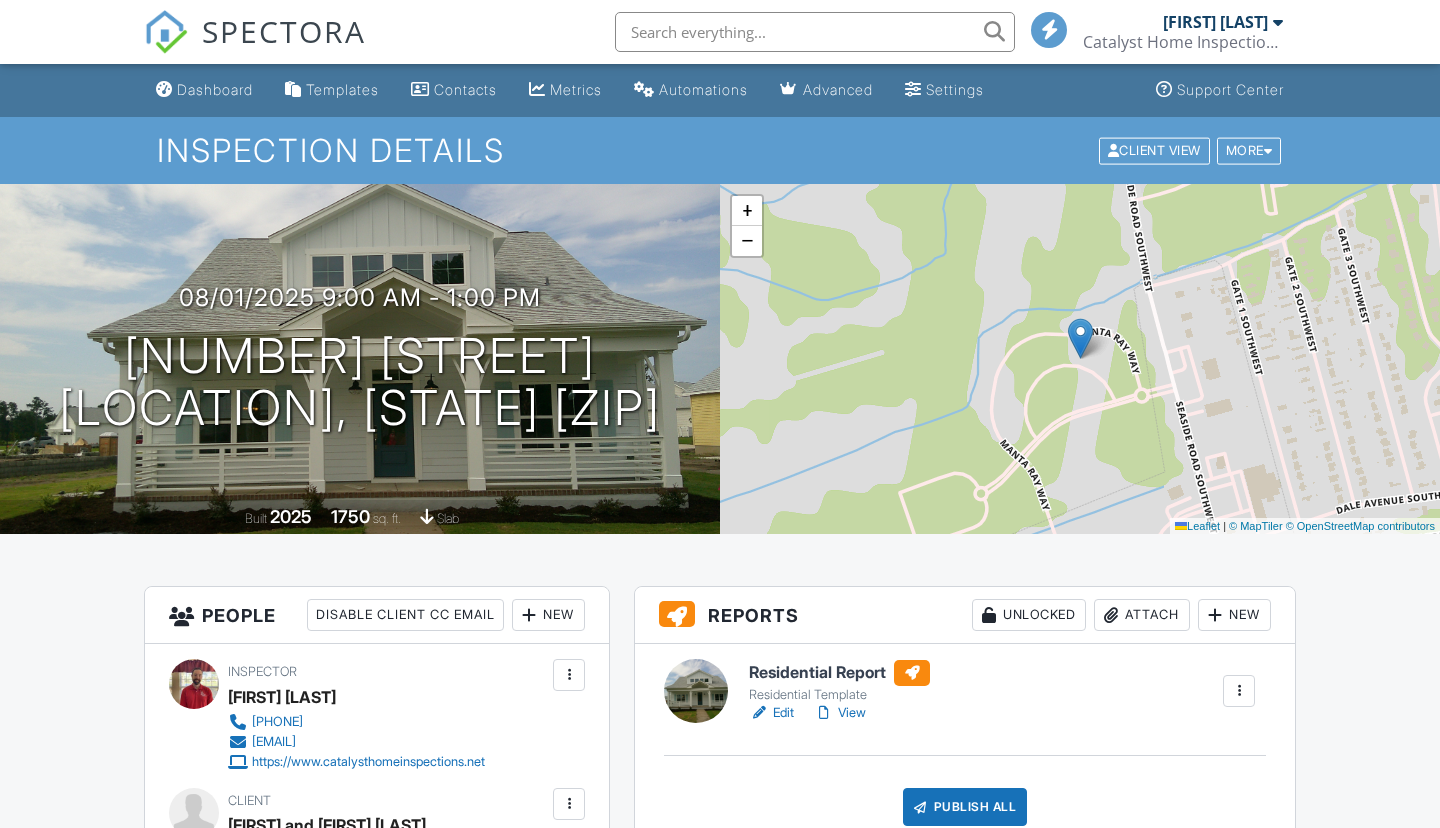 scroll, scrollTop: 0, scrollLeft: 0, axis: both 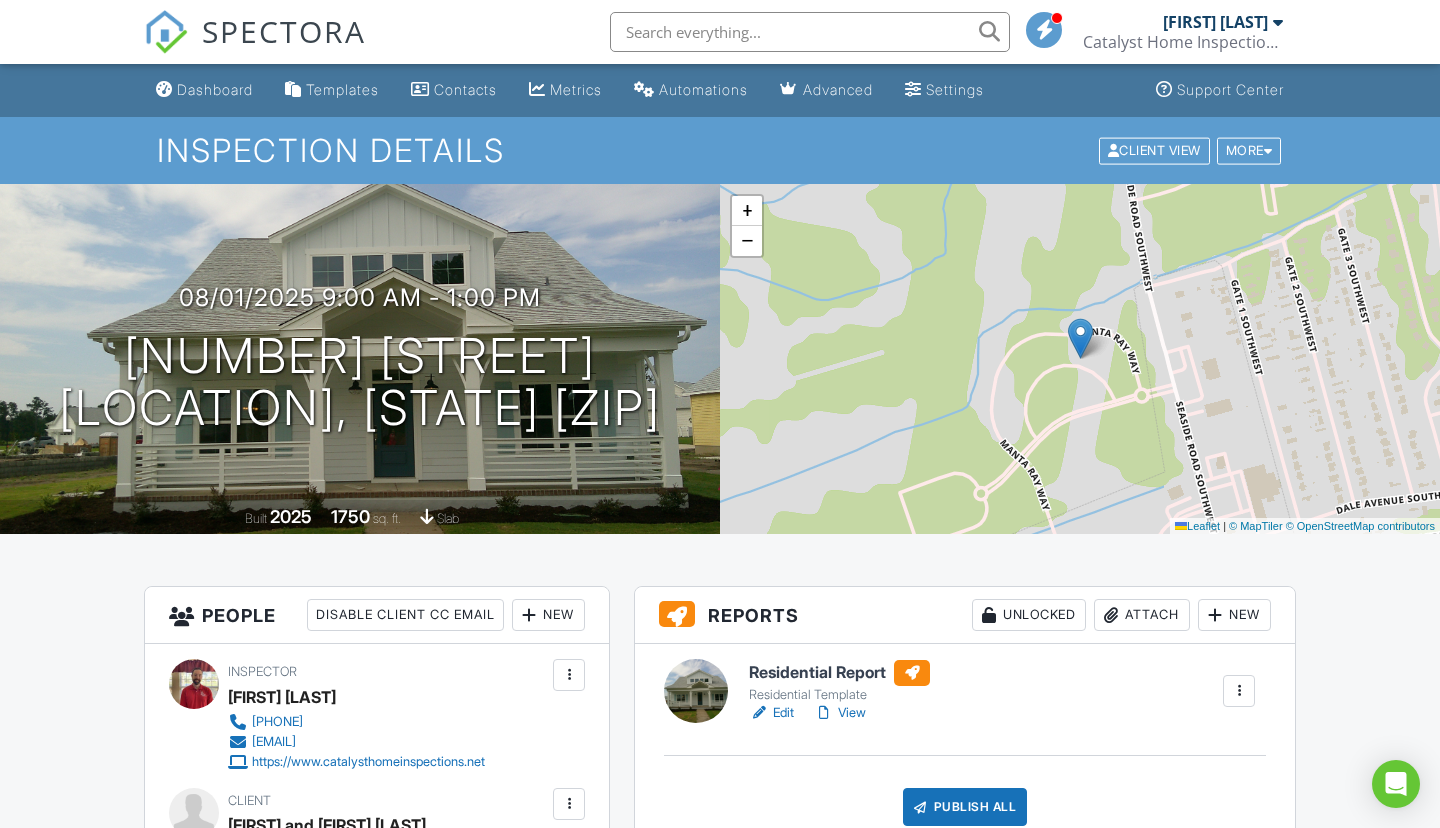 click on "Edit" at bounding box center (771, 713) 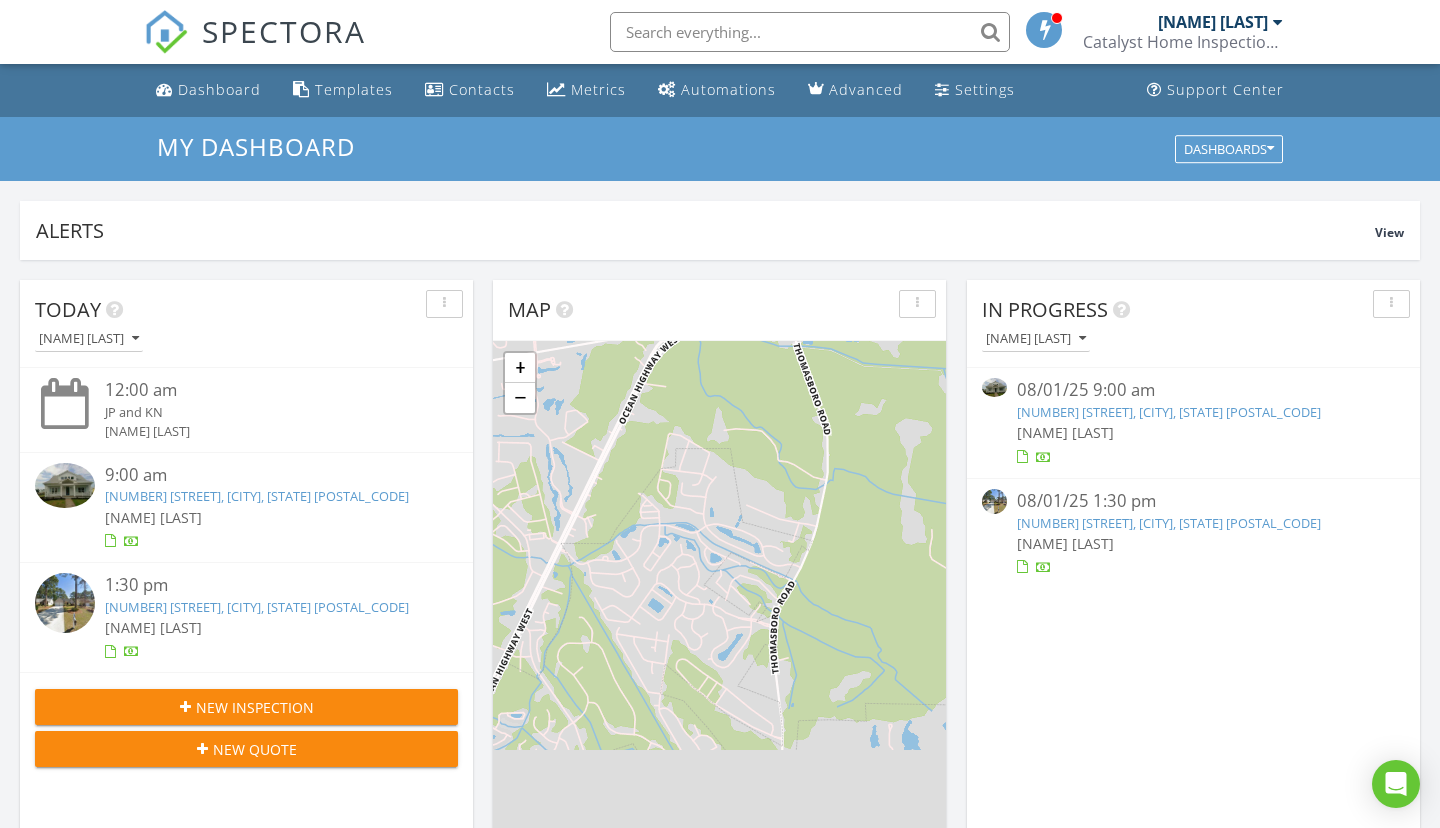 scroll, scrollTop: 0, scrollLeft: 0, axis: both 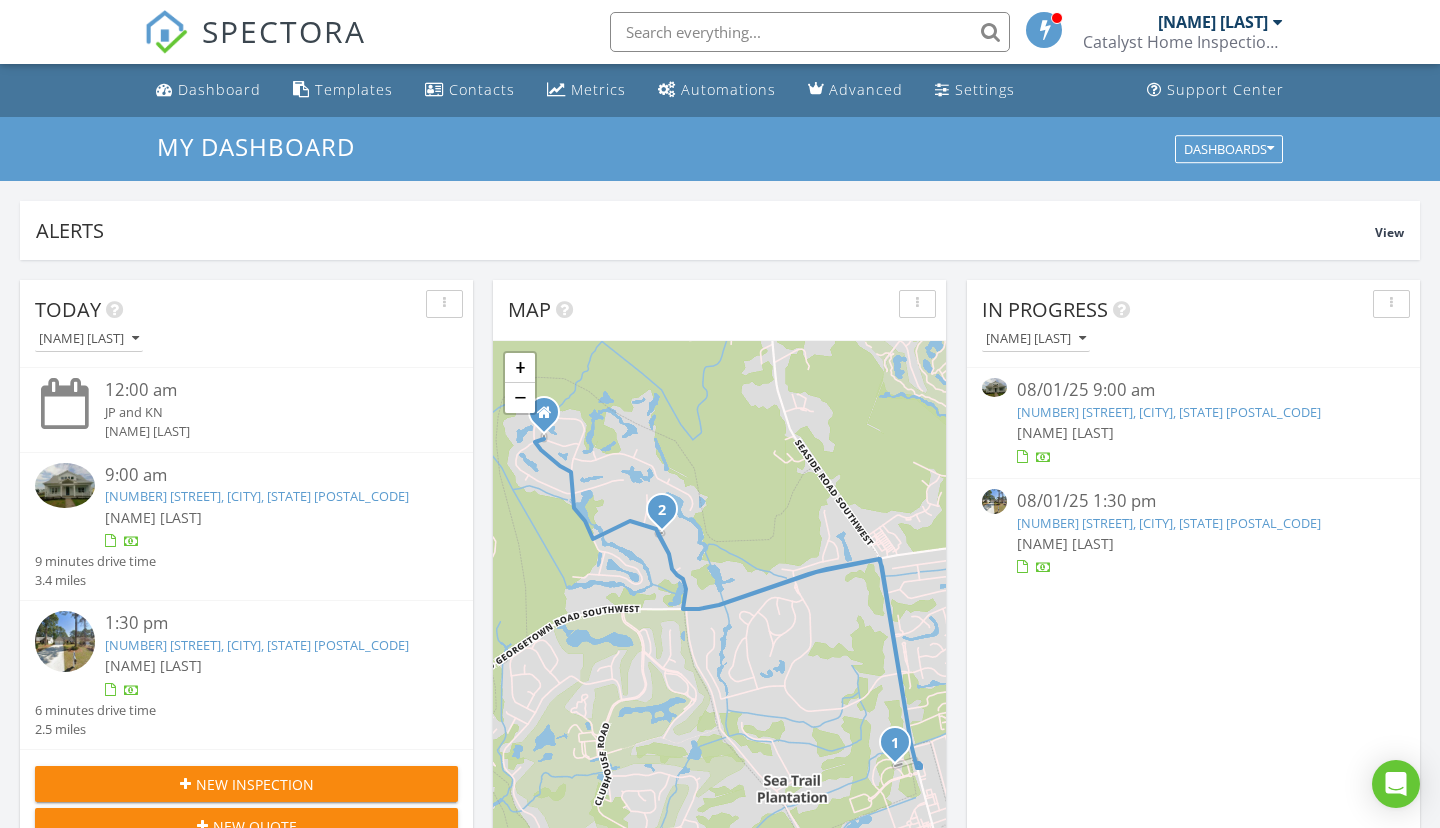click on "1548 Moray Lp, Sunset Beach, NC 28468" at bounding box center [257, 496] 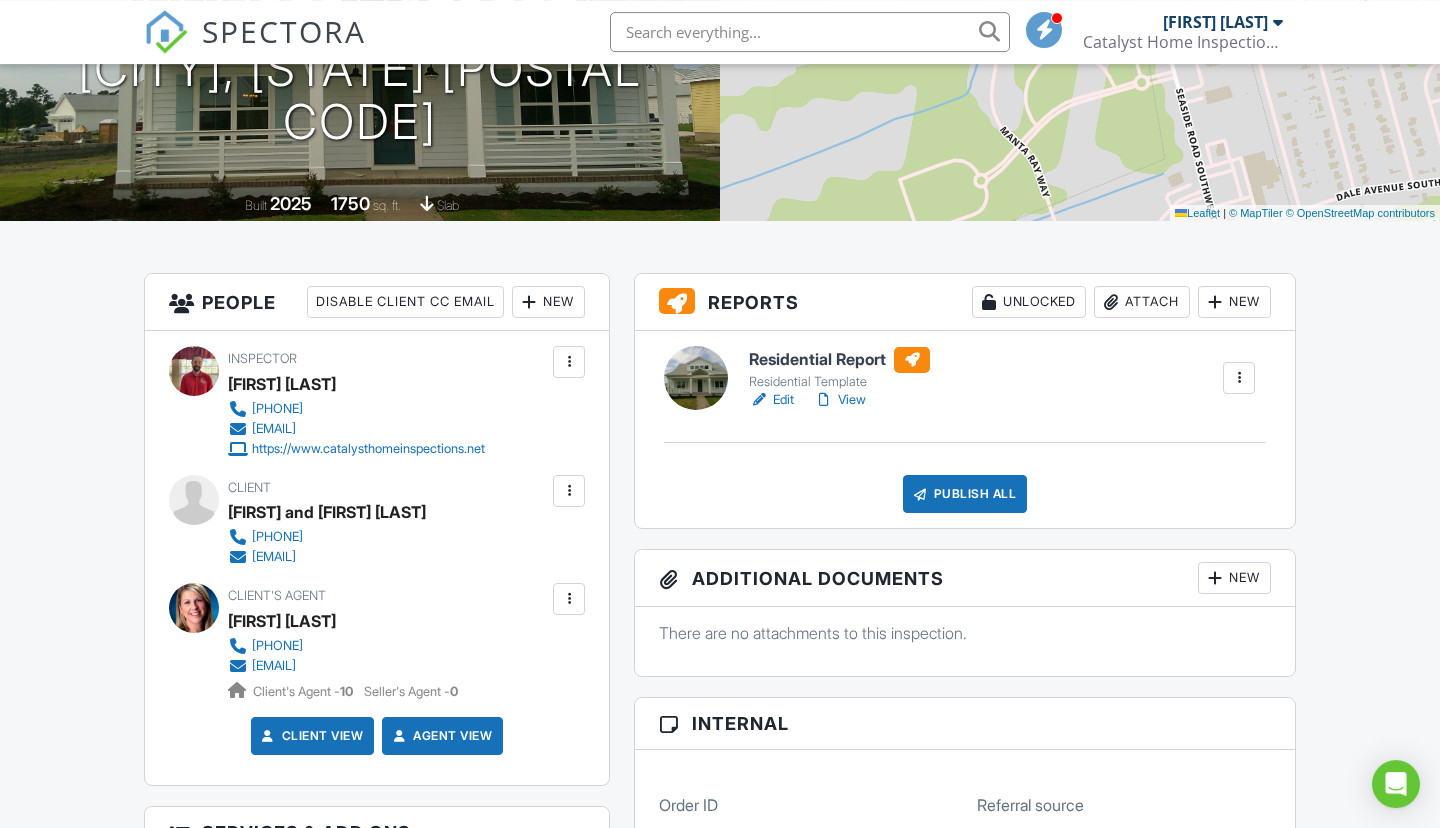 scroll, scrollTop: 313, scrollLeft: 0, axis: vertical 